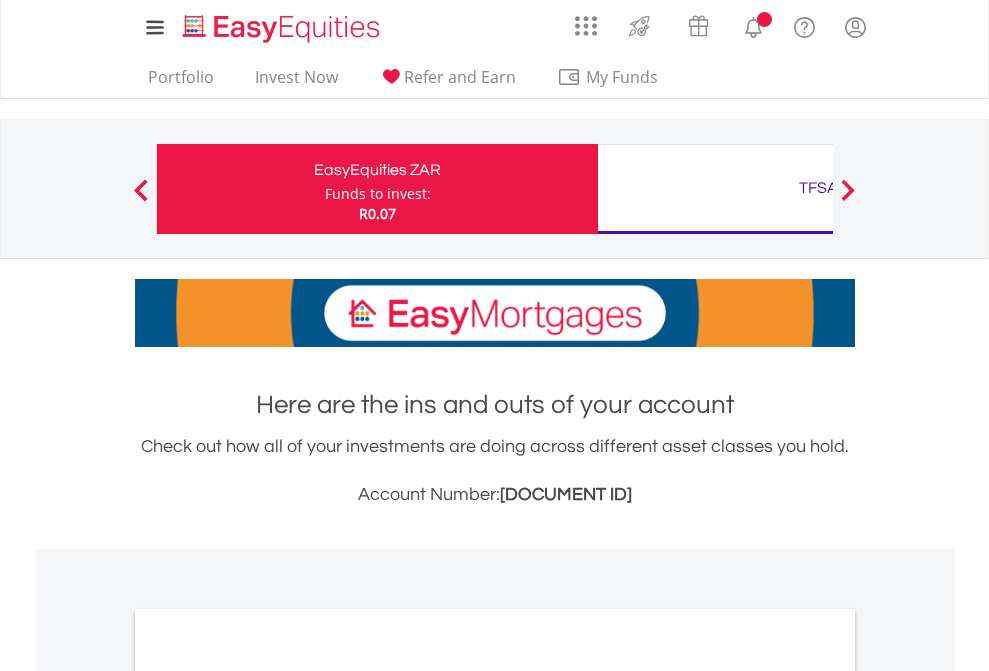 scroll, scrollTop: 0, scrollLeft: 0, axis: both 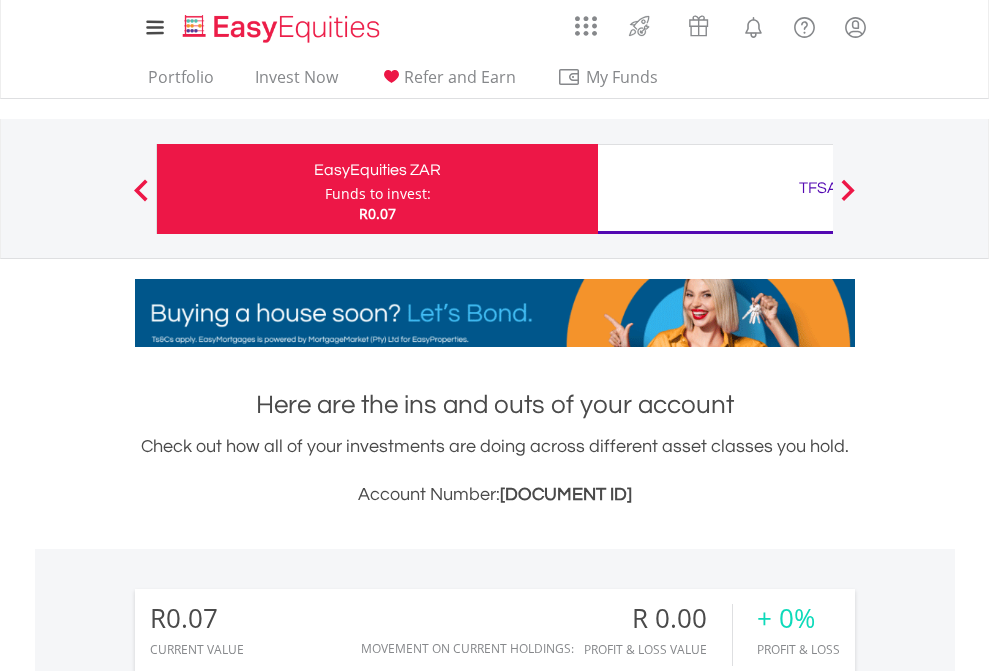 click on "Funds to invest:" at bounding box center [378, 194] 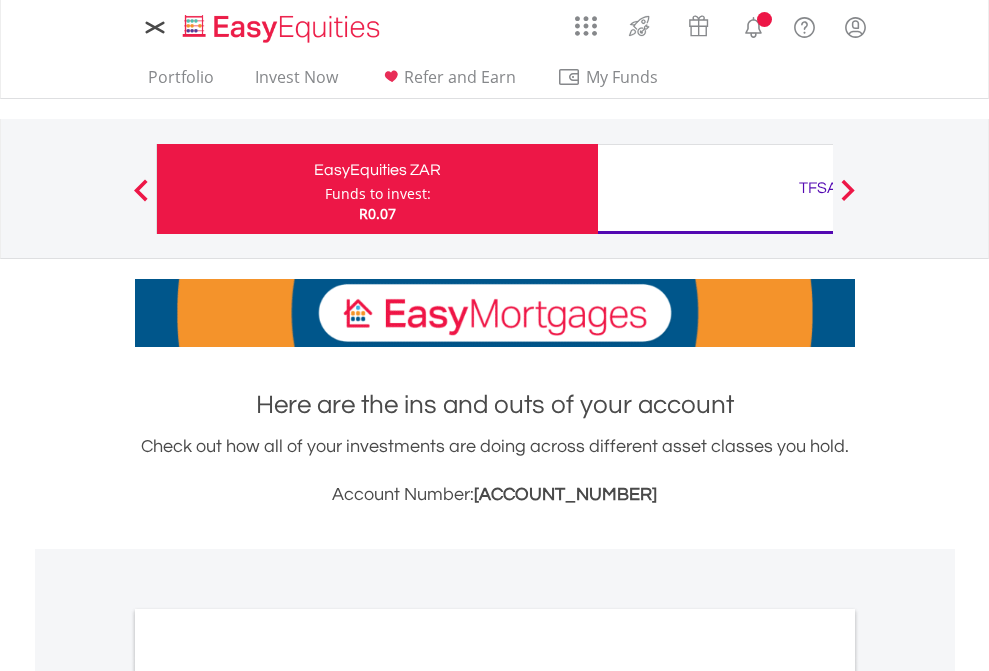 scroll, scrollTop: 0, scrollLeft: 0, axis: both 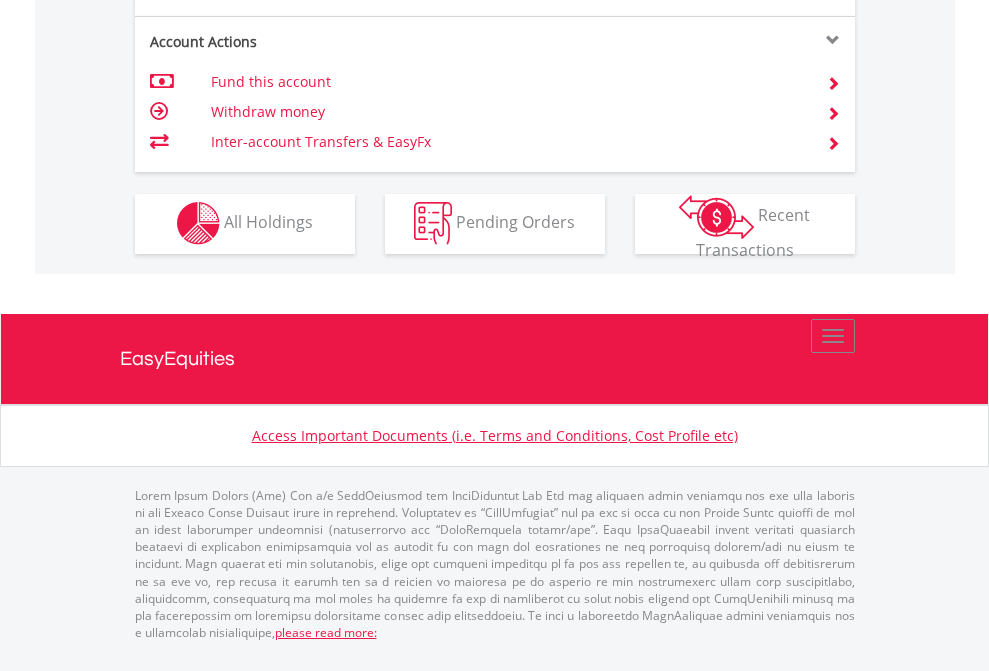 click on "Investment types" at bounding box center (706, -353) 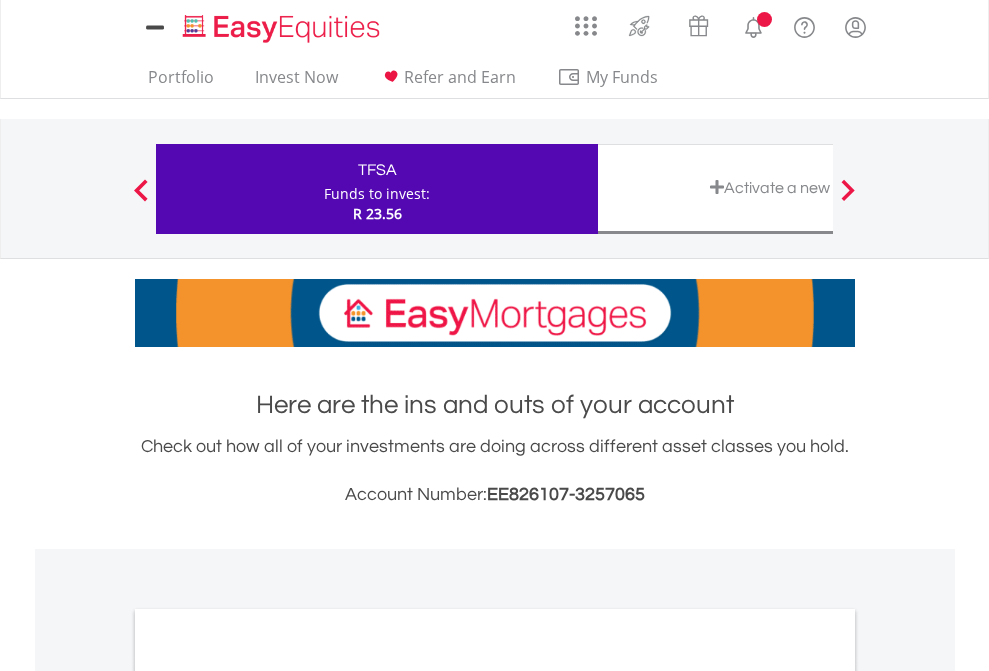 scroll, scrollTop: 0, scrollLeft: 0, axis: both 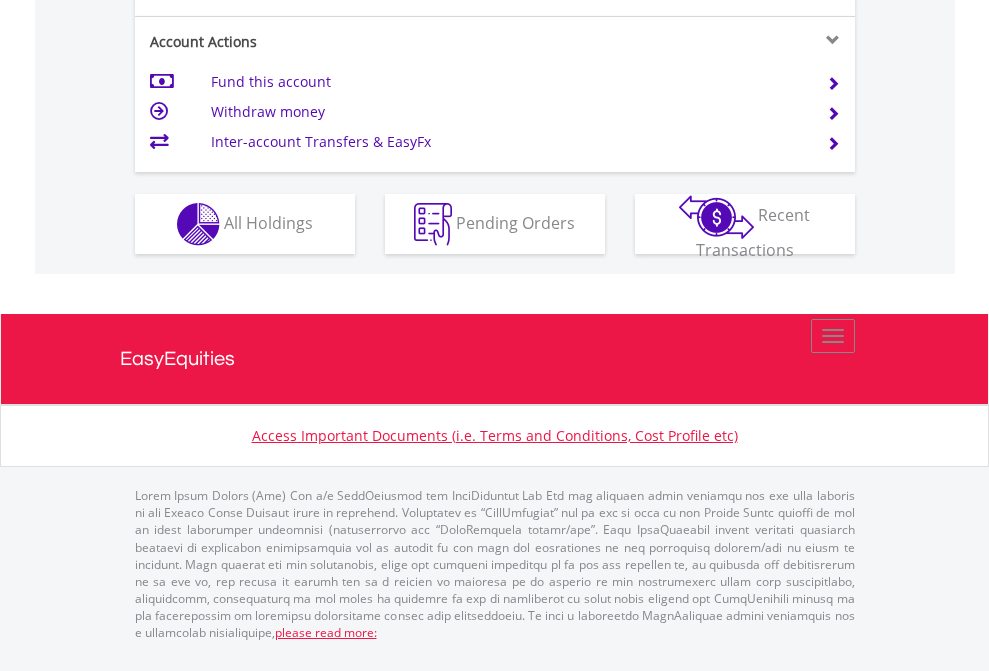 click on "Investment types" at bounding box center [706, -337] 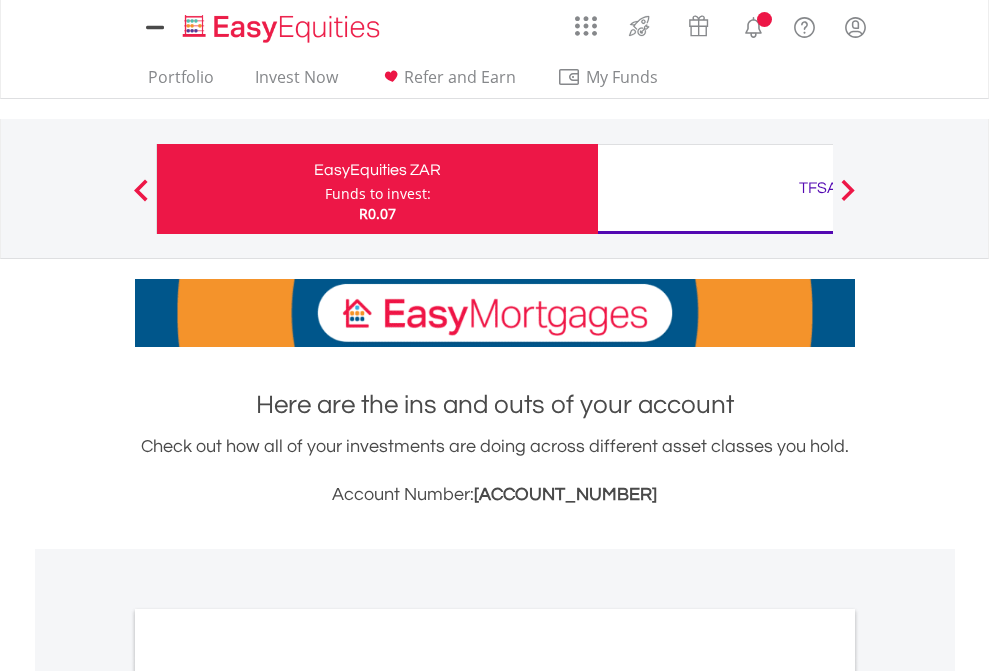 scroll, scrollTop: 0, scrollLeft: 0, axis: both 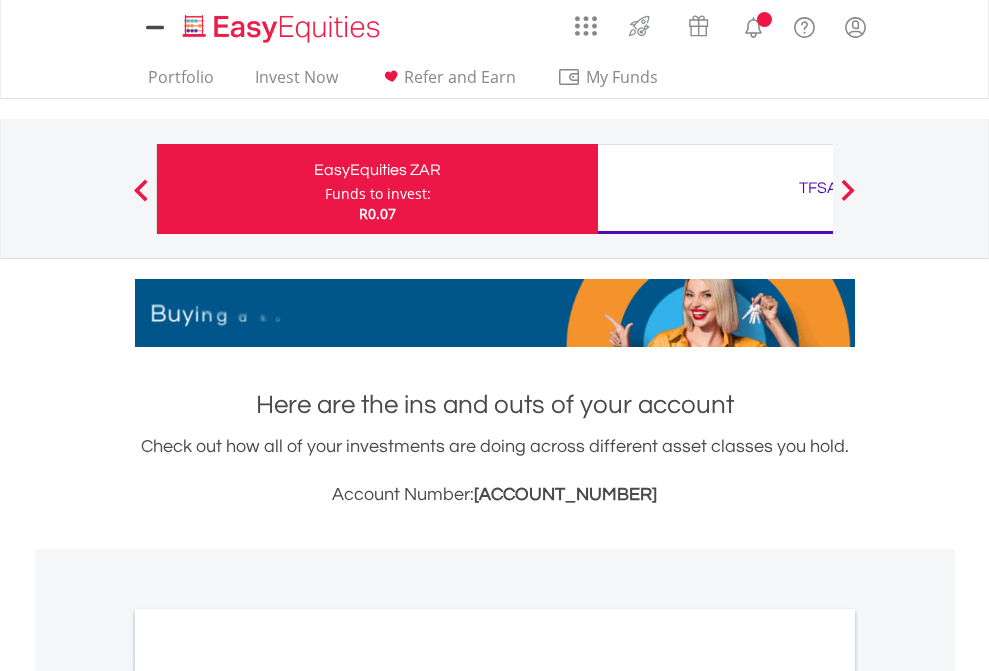 click on "All Holdings" at bounding box center [268, 1096] 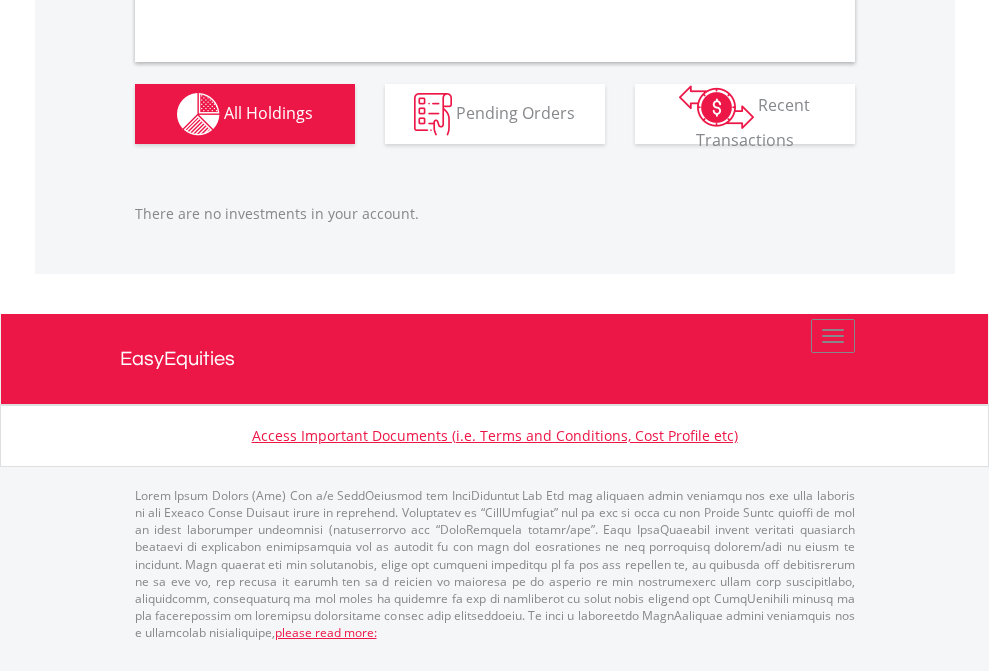 scroll, scrollTop: 1980, scrollLeft: 0, axis: vertical 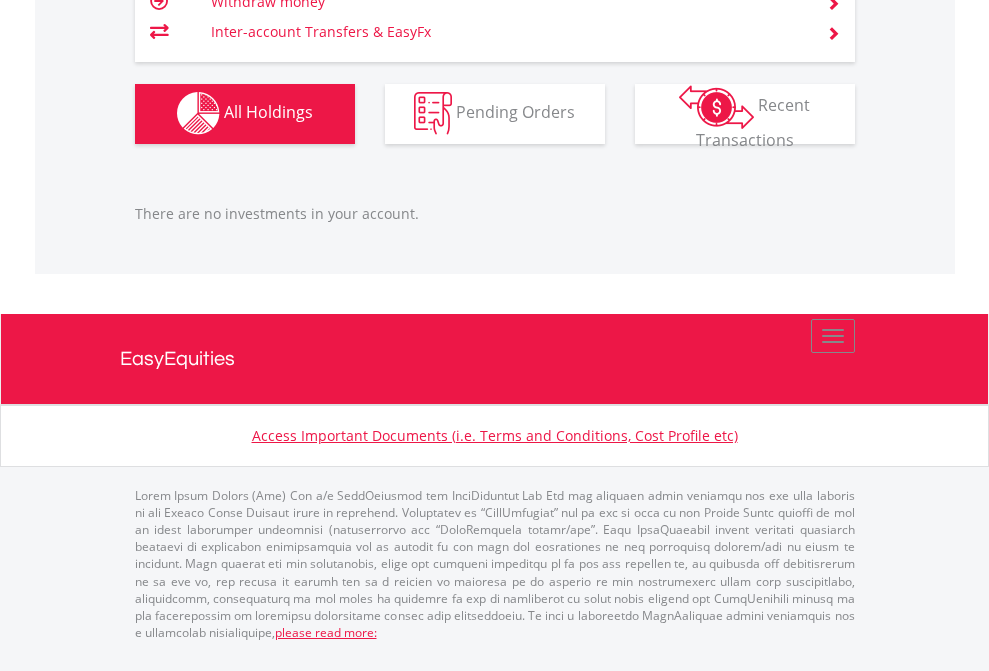 click on "TFSA" at bounding box center (818, -1142) 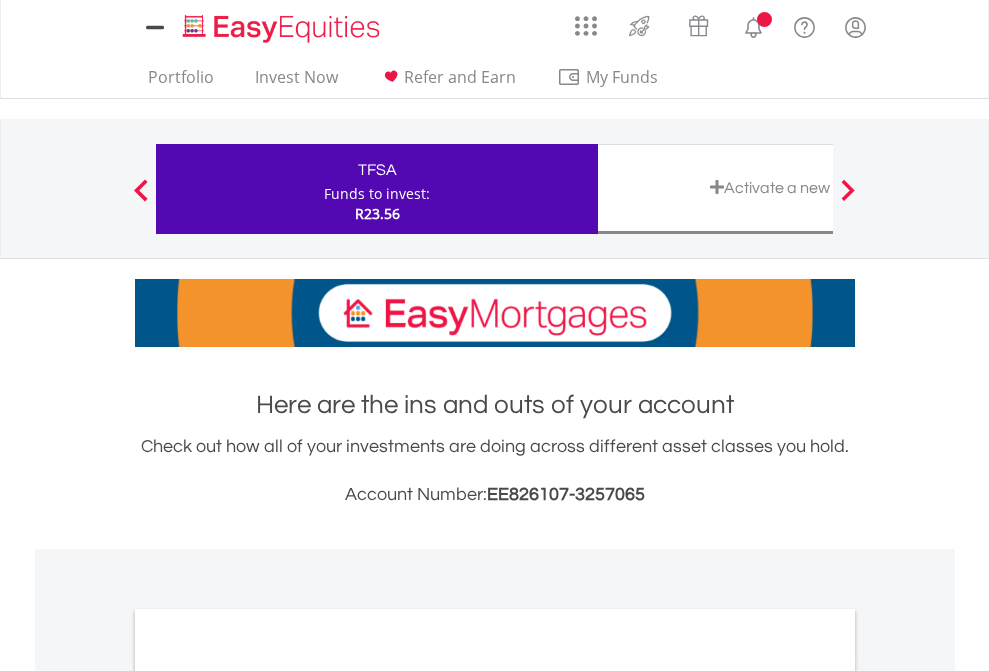 scroll, scrollTop: 0, scrollLeft: 0, axis: both 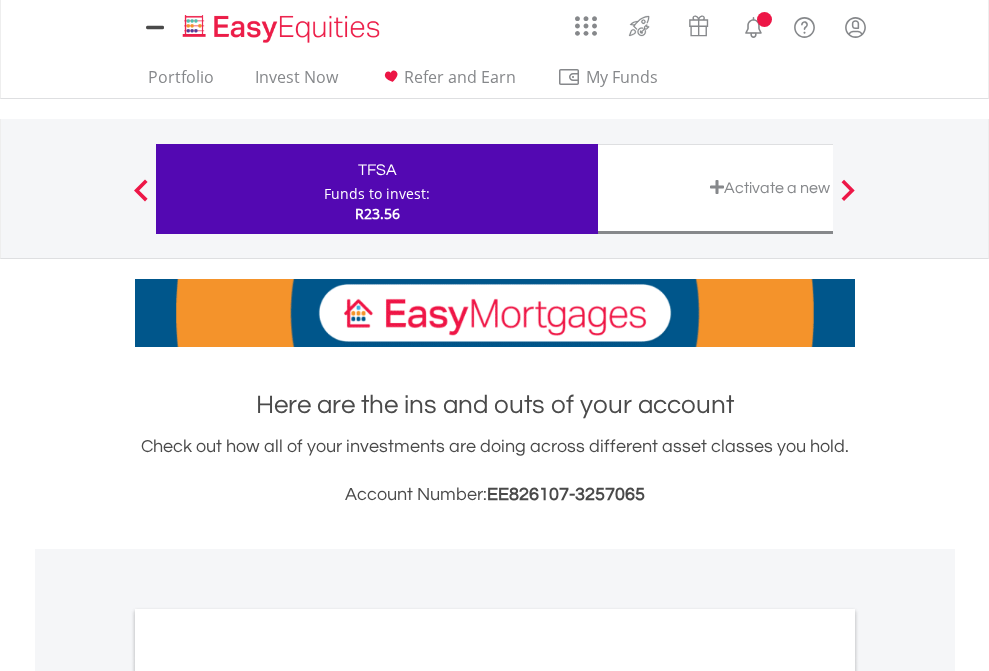 click on "All Holdings" at bounding box center [268, 1096] 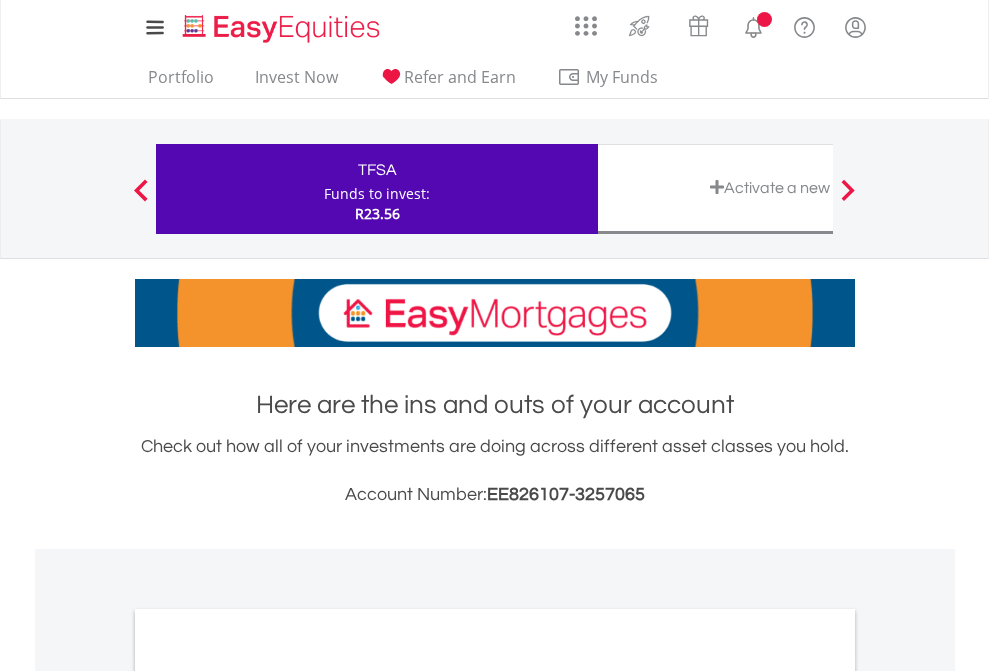 scroll, scrollTop: 1202, scrollLeft: 0, axis: vertical 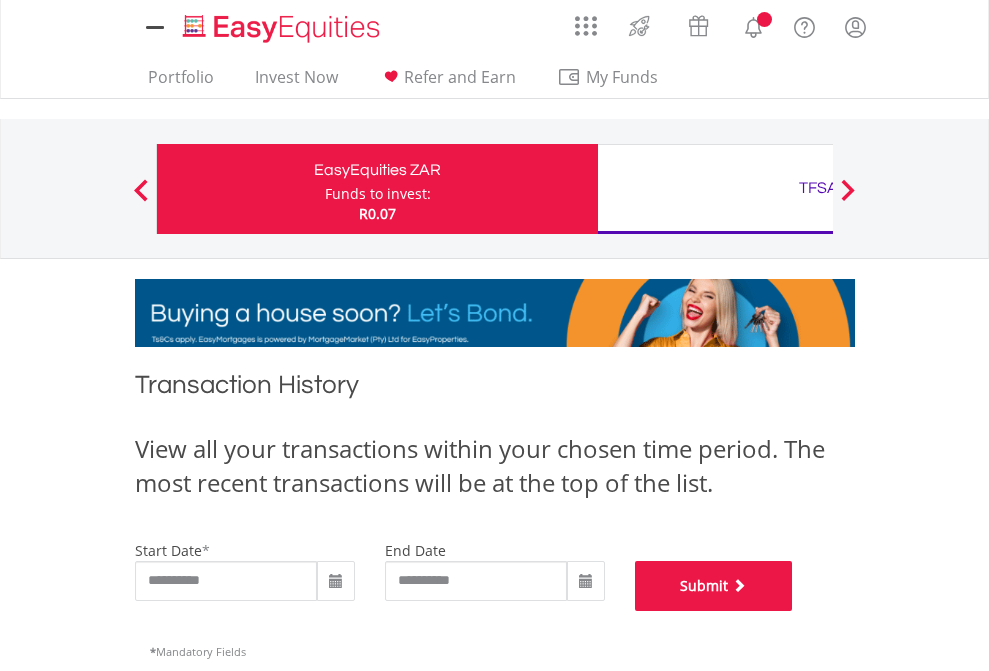 click on "Submit" at bounding box center (714, 586) 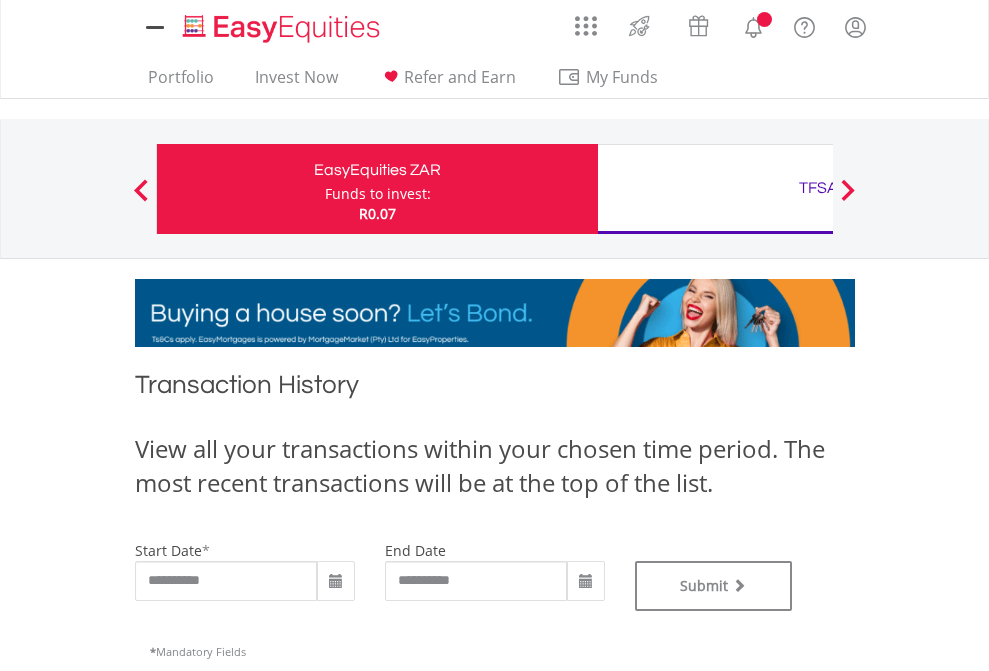scroll, scrollTop: 0, scrollLeft: 0, axis: both 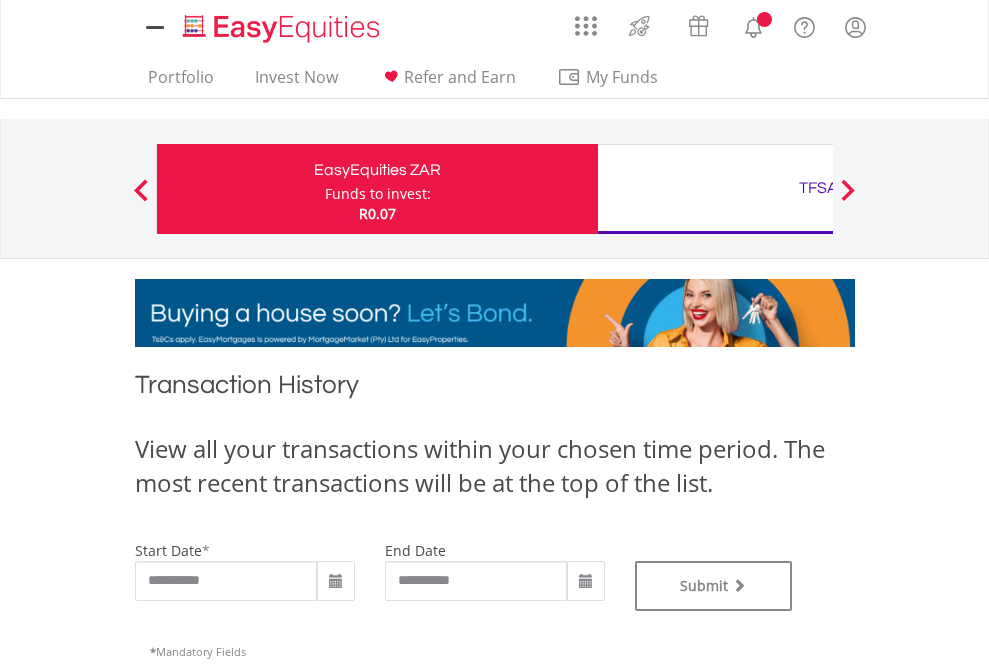 click on "TFSA" at bounding box center (818, 188) 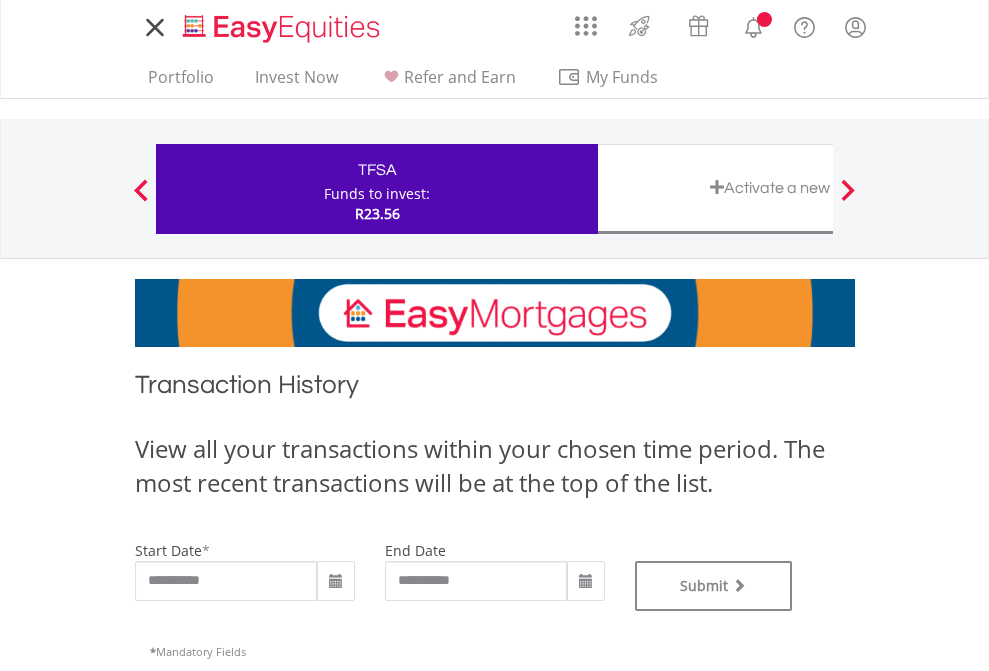 scroll, scrollTop: 0, scrollLeft: 0, axis: both 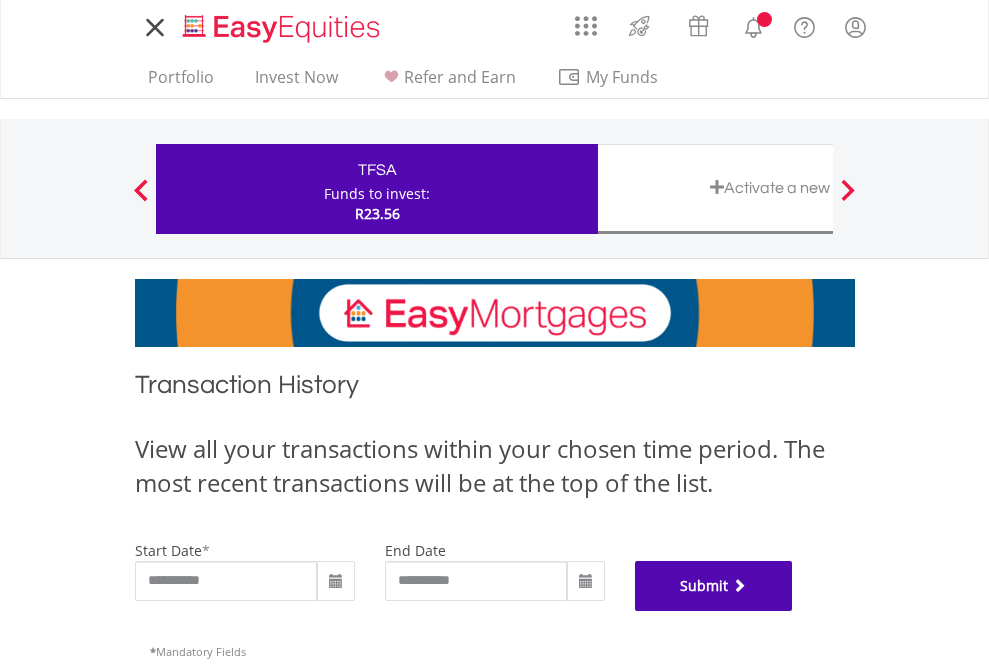 click on "Submit" at bounding box center [714, 586] 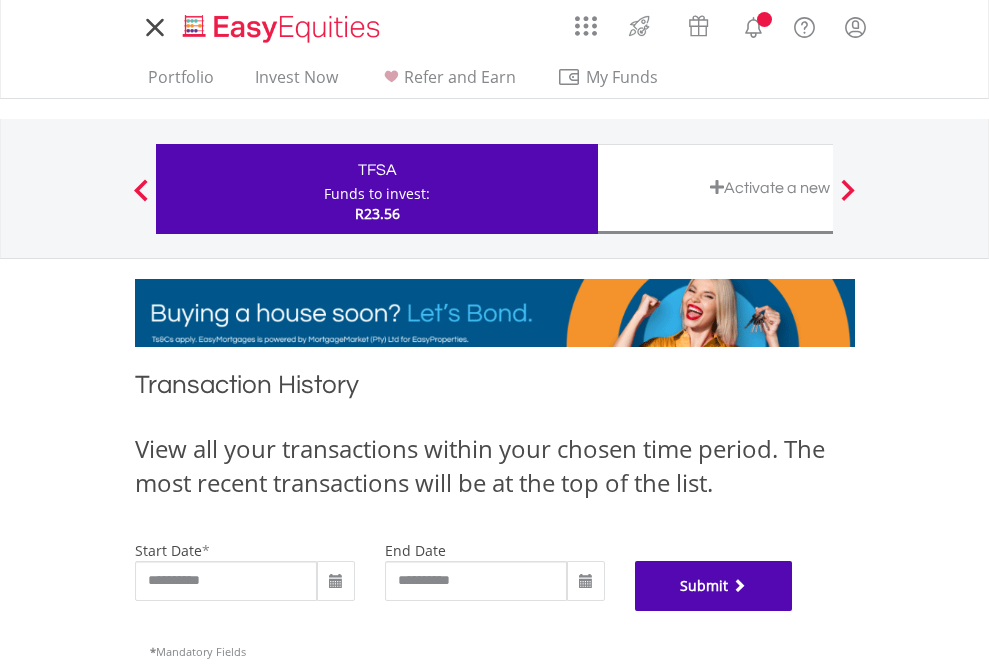 scroll, scrollTop: 811, scrollLeft: 0, axis: vertical 